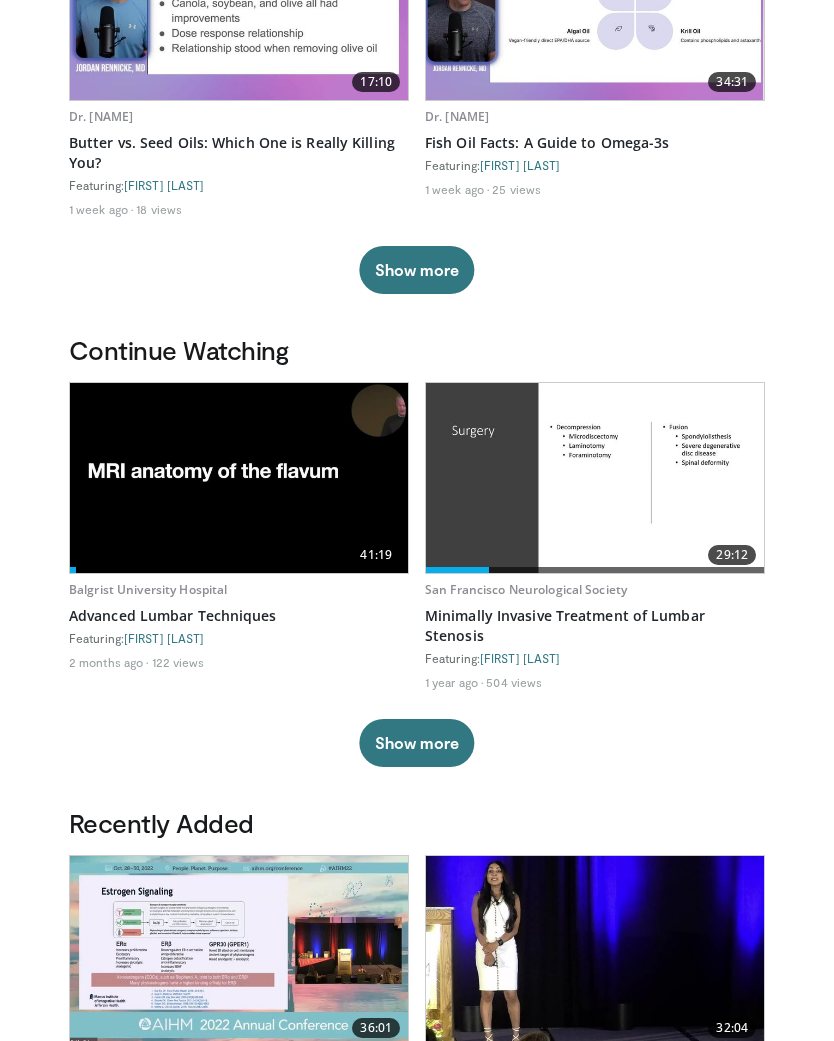 scroll, scrollTop: 356, scrollLeft: 0, axis: vertical 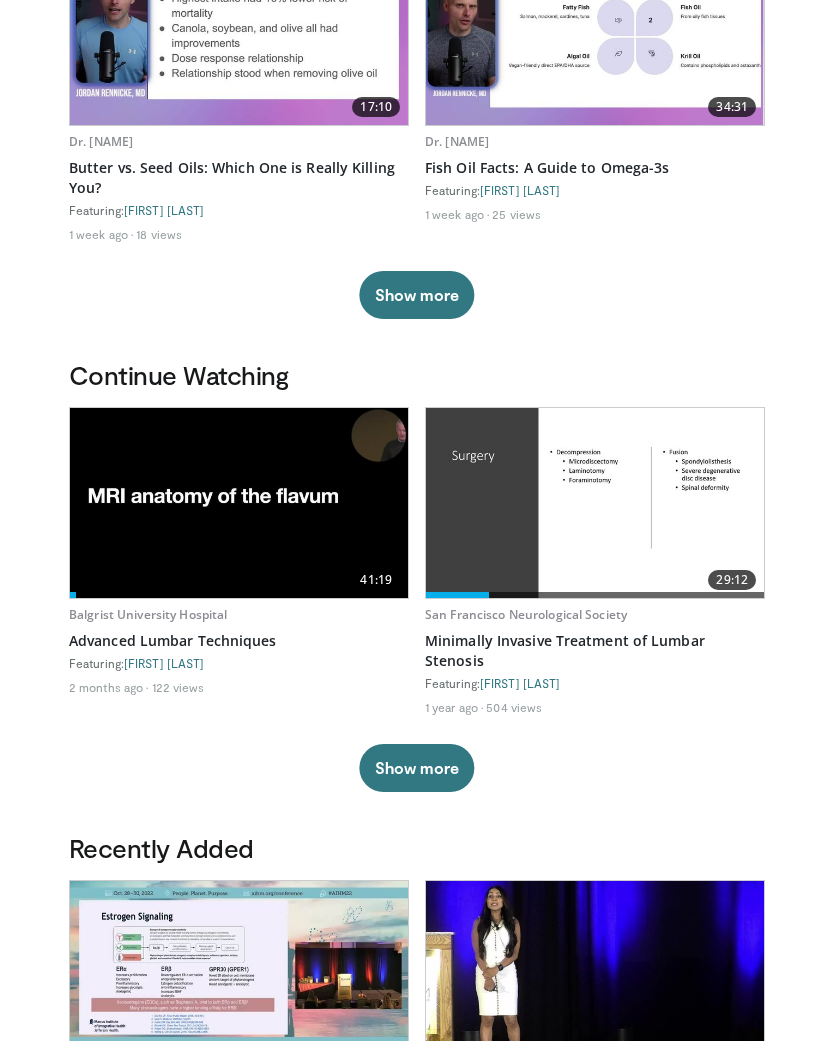 click on "Continue Watching
41:19
Balgrist University Hospital
Advanced Lumbar Techniques
Featuring:  Sohrab Gollogly
2 months ago
122 views
29:12
San Francisco Neurological Society
Minimally Invasive Treatment of Lumbar Stenosis
Featuring:  Aaron J. Clark
1 year ago
504 views
12:26
Weill Cornell Medicine Courses and Meetings
Development and Application of Arthroscopic Assisted Spinal Surgery
Featuring:  Xiaofeng Lian
6 months ago
82 views
15:22" at bounding box center [417, 596] 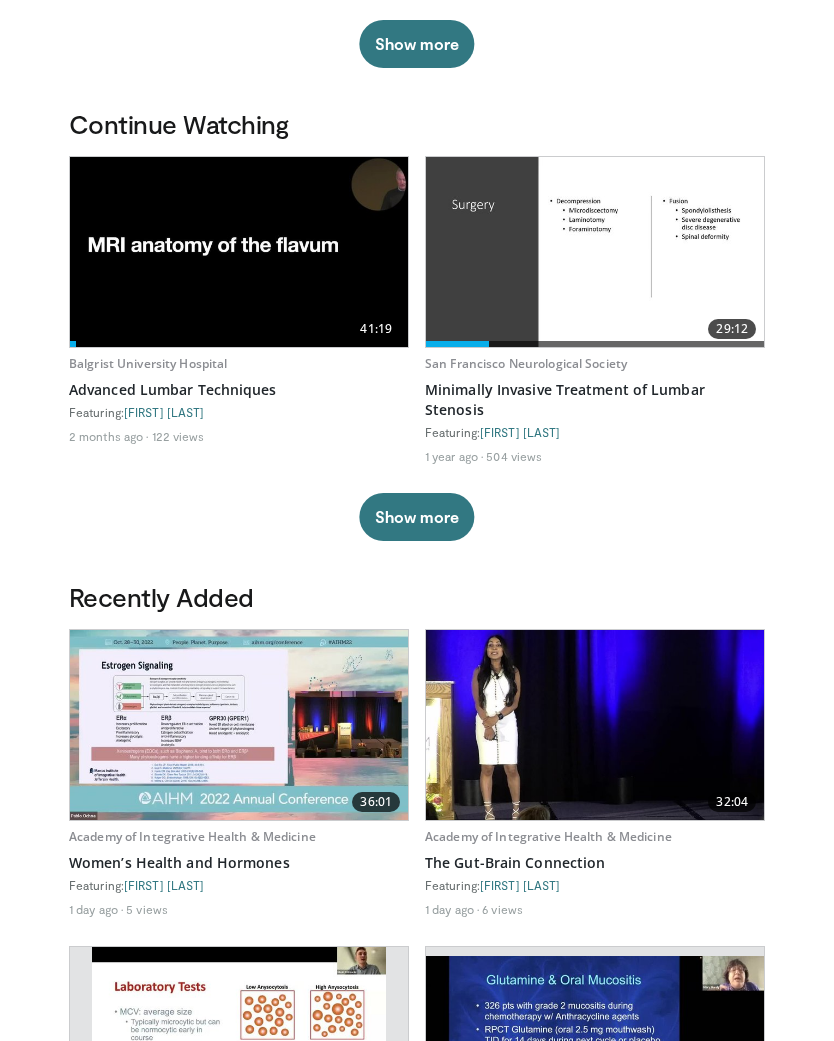 scroll, scrollTop: 574, scrollLeft: 0, axis: vertical 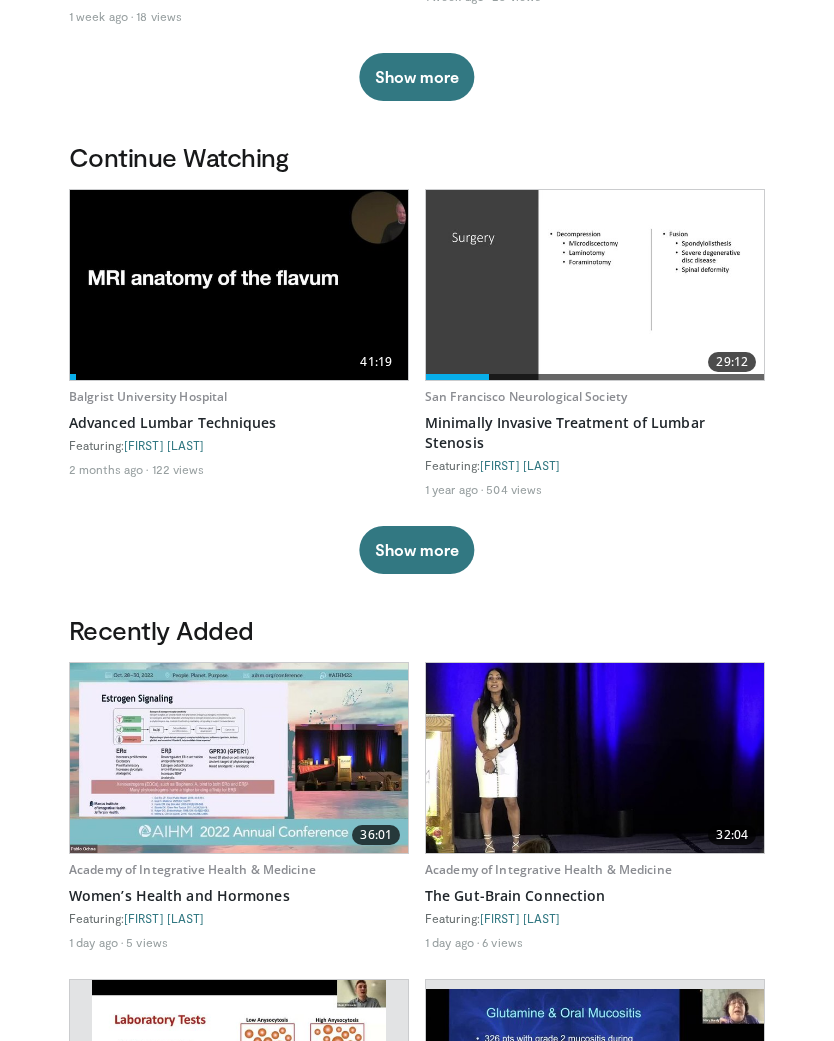 click on "Show more" at bounding box center (416, 551) 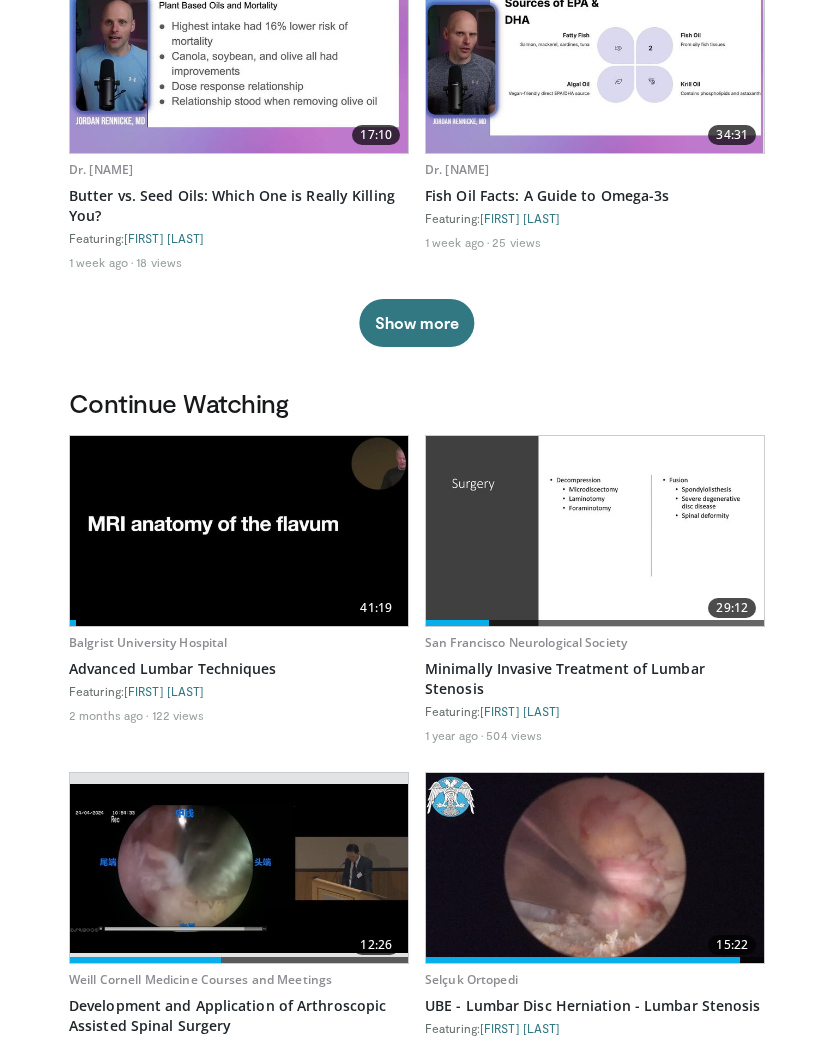 scroll, scrollTop: 0, scrollLeft: 0, axis: both 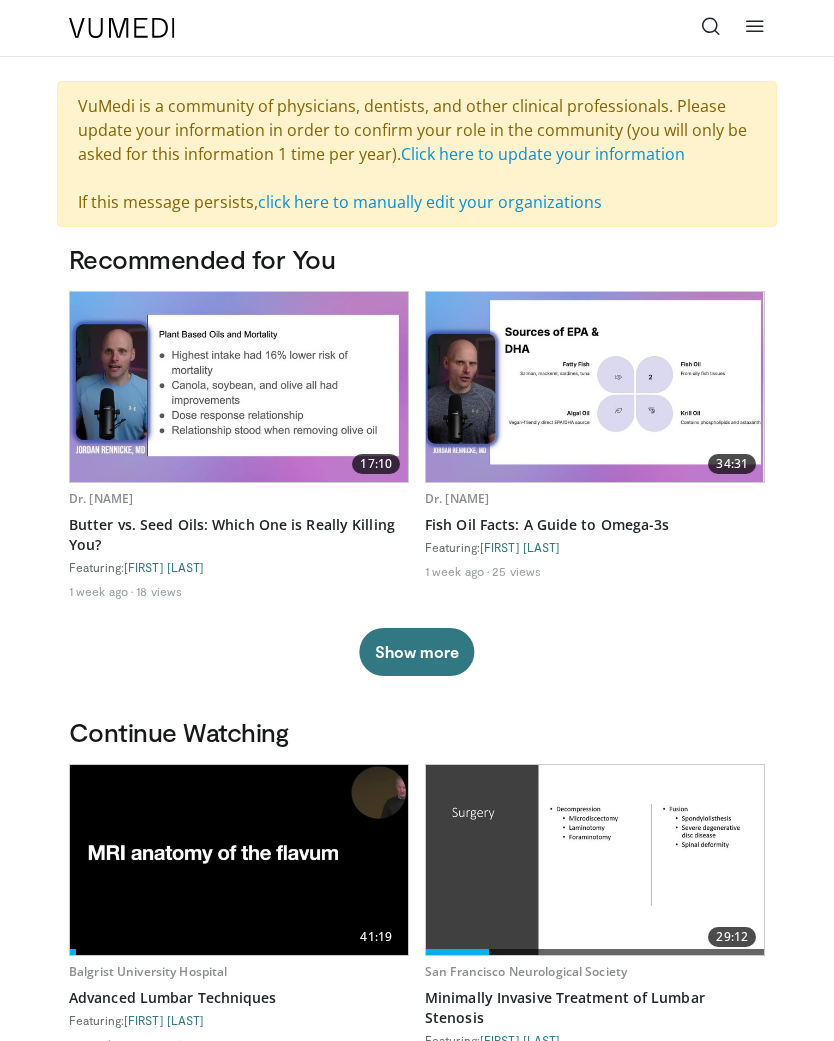 click at bounding box center [711, 28] 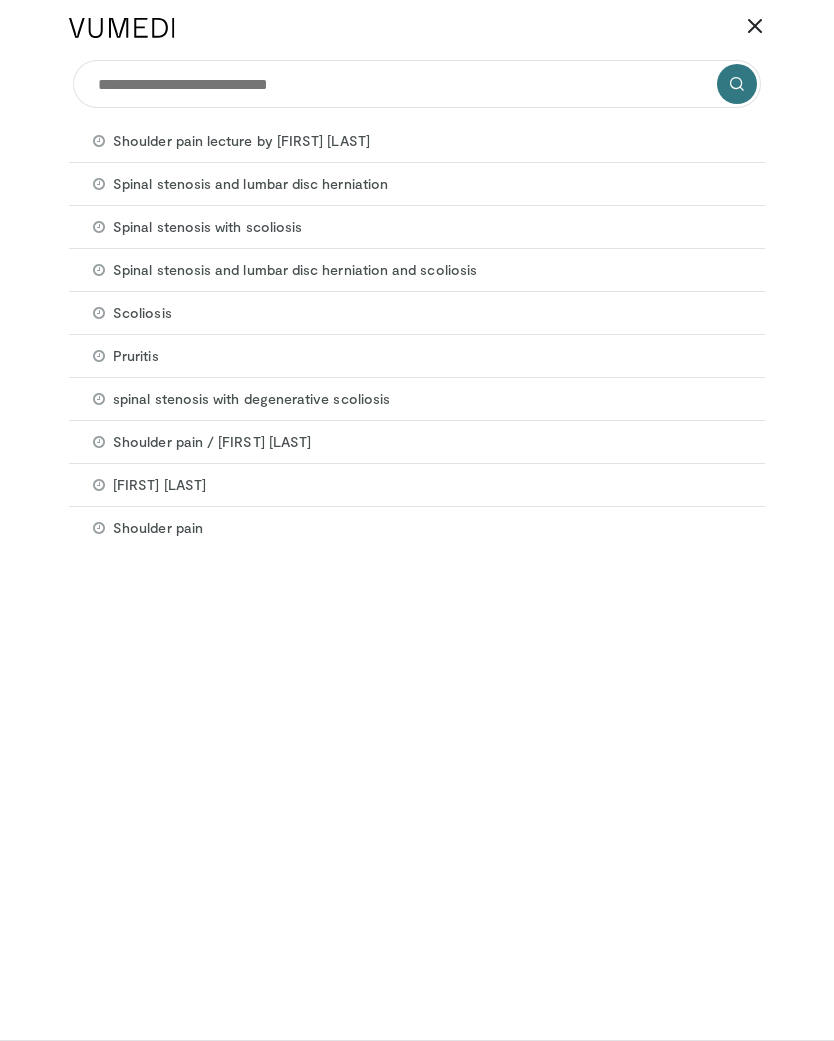 click on "Spinal stenosis and lumbar disc herniation" at bounding box center [250, 184] 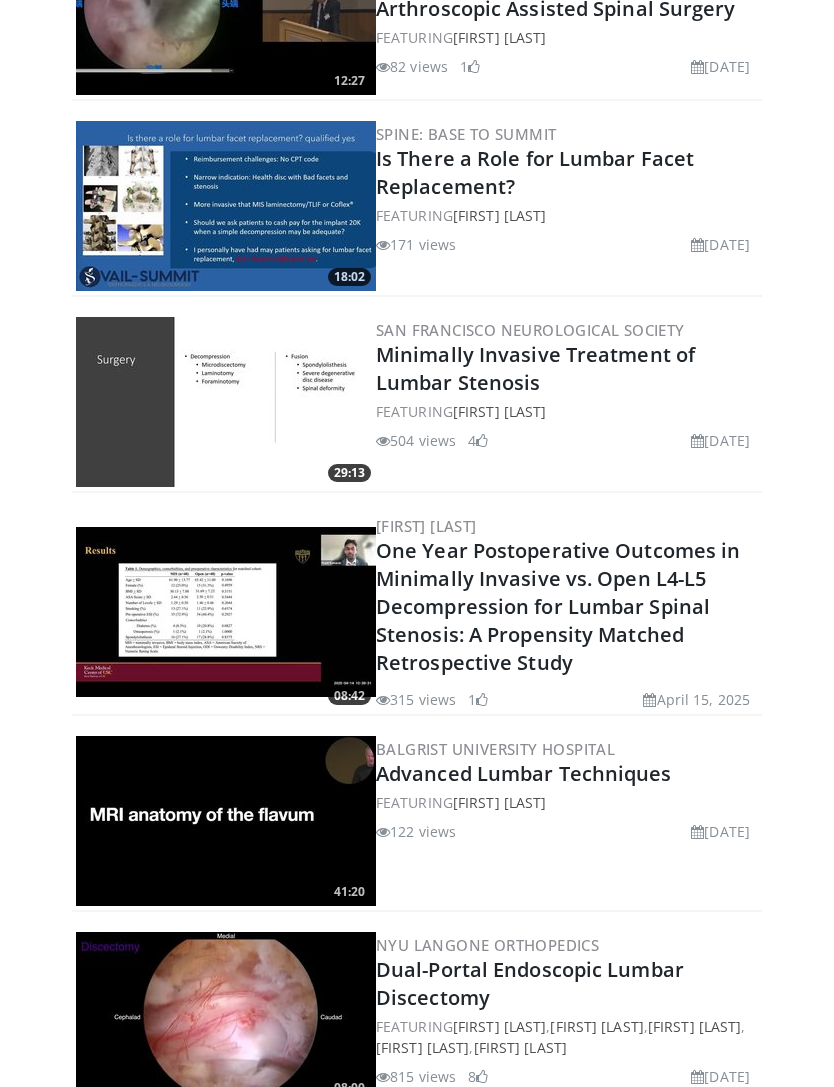 scroll, scrollTop: 1264, scrollLeft: 0, axis: vertical 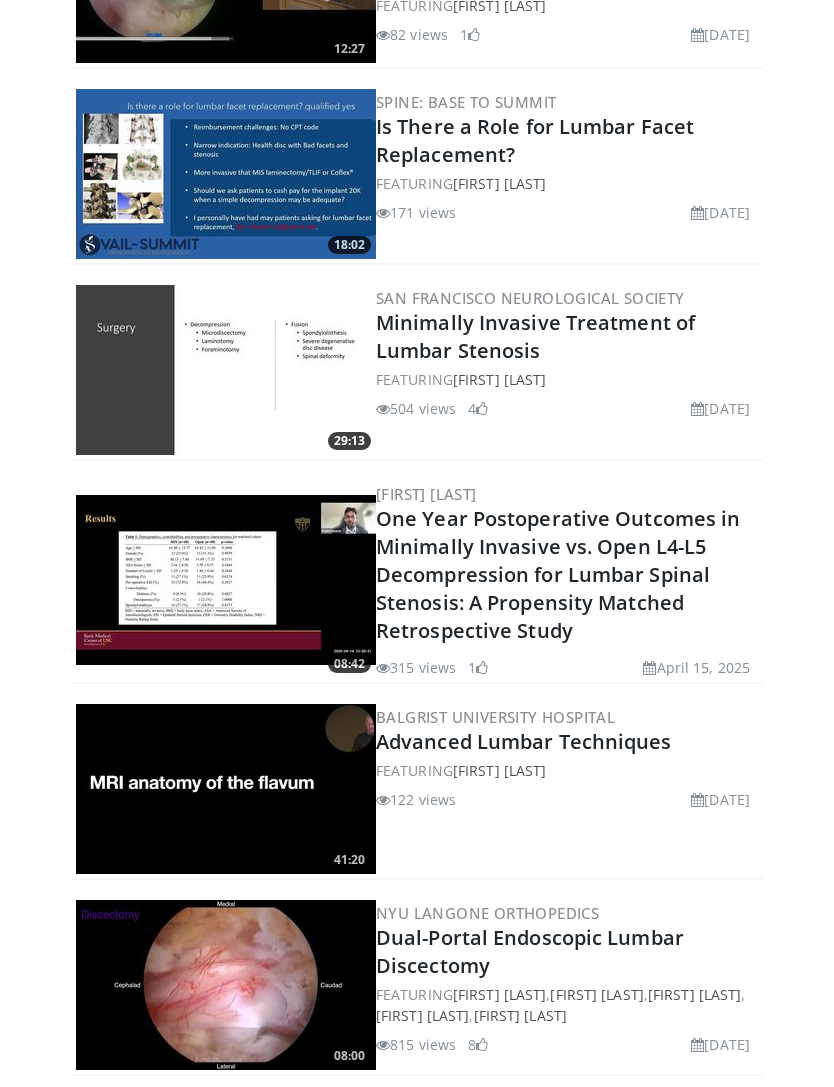 click on "One Year Postoperative Outcomes in Minimally Invasive vs. Open L4-L5 Decompression for Lumbar Spinal Stenosis: A Propensity Matched Retrospective Study" at bounding box center [558, 574] 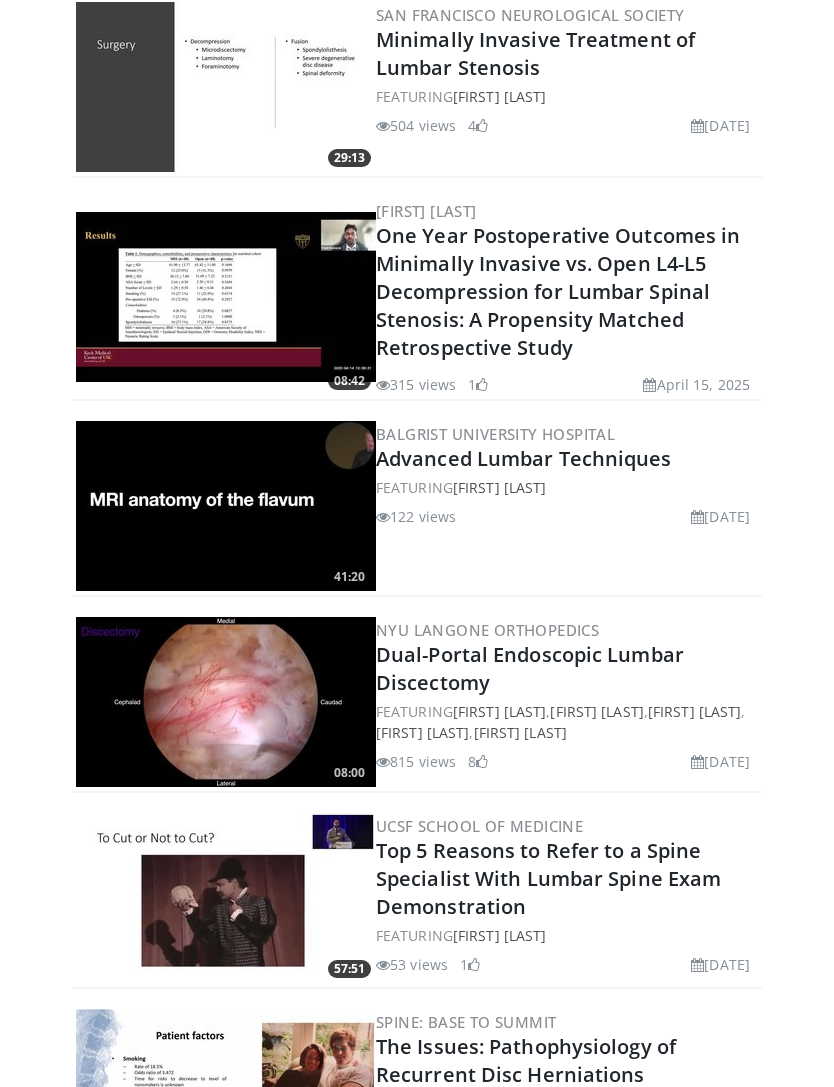scroll, scrollTop: 1548, scrollLeft: 0, axis: vertical 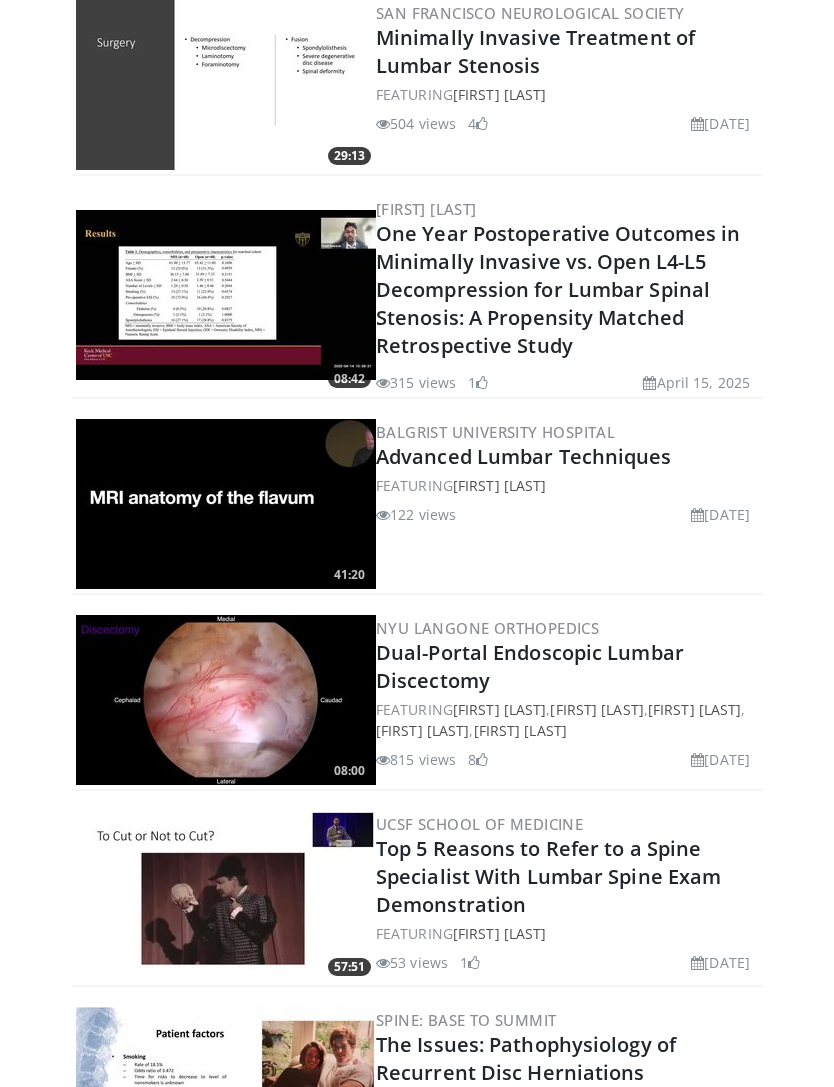 click on "Balgrist University Hospital" at bounding box center (495, 433) 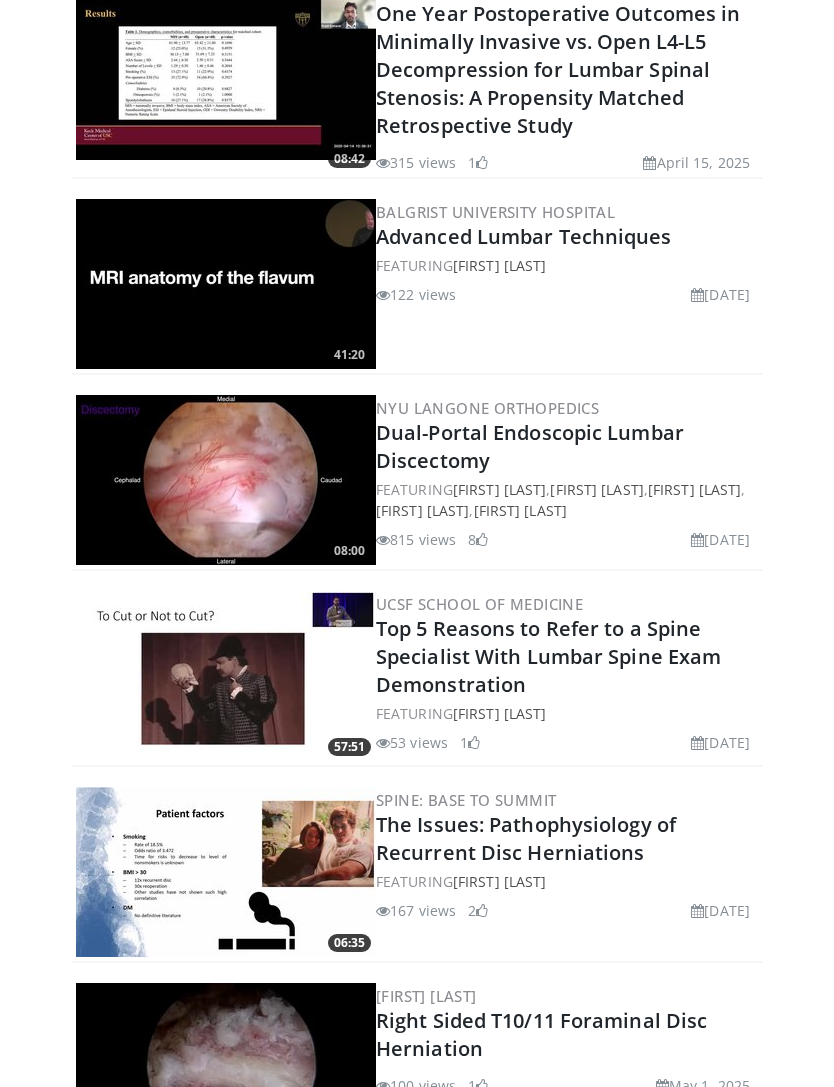 scroll, scrollTop: 1769, scrollLeft: 0, axis: vertical 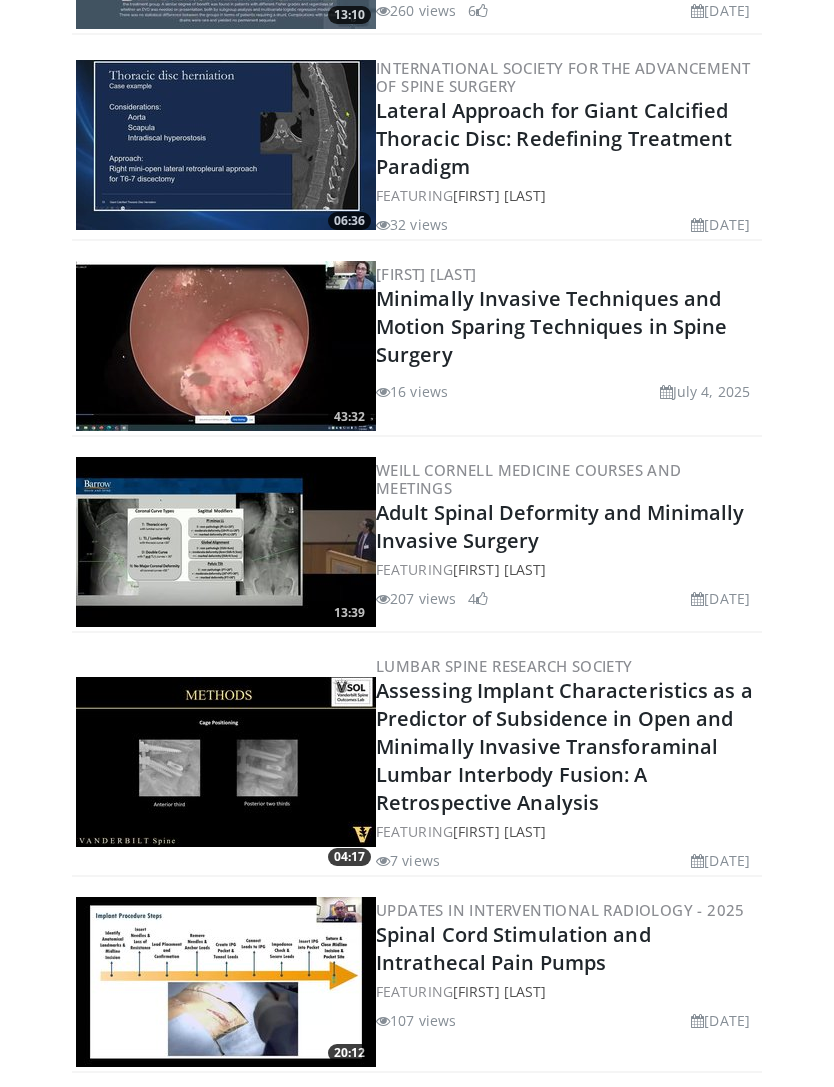 click on "Specialties
Adult & Family Medicine
Allergy, Asthma, Immunology
Anesthesiology
Cardiology
Dental
Dermatology
Endocrinology
Gastroenterology & Hepatology
General Surgery
Hematology & Oncology
Infectious Disease
Nephrology
Neurology
Neurosurgery
Obstetrics & Gynecology
Ophthalmology
Oral Maxillofacial
Orthopaedics
Otolaryngology
Pediatrics
Plastic Surgery
Podiatry
Psychiatry
Pulmonology
Radiation Oncology
Radiology
Rheumatology
Urology" at bounding box center (417, -1303) 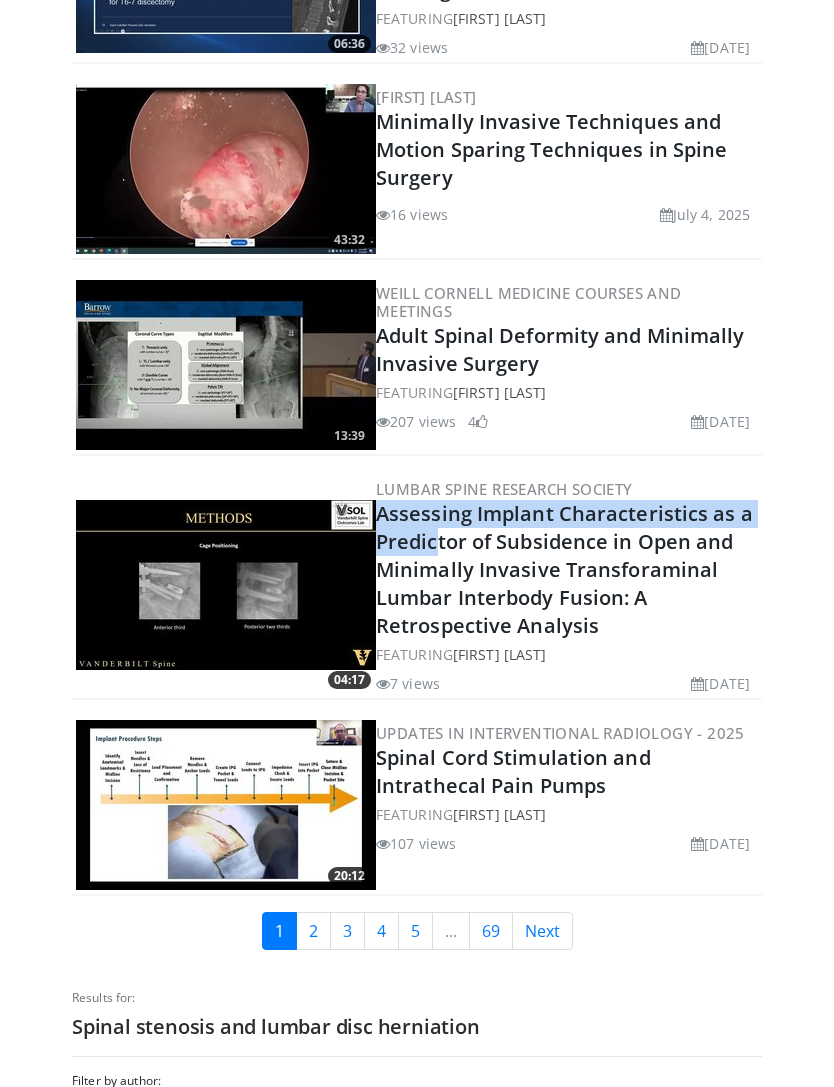 scroll, scrollTop: 4641, scrollLeft: 0, axis: vertical 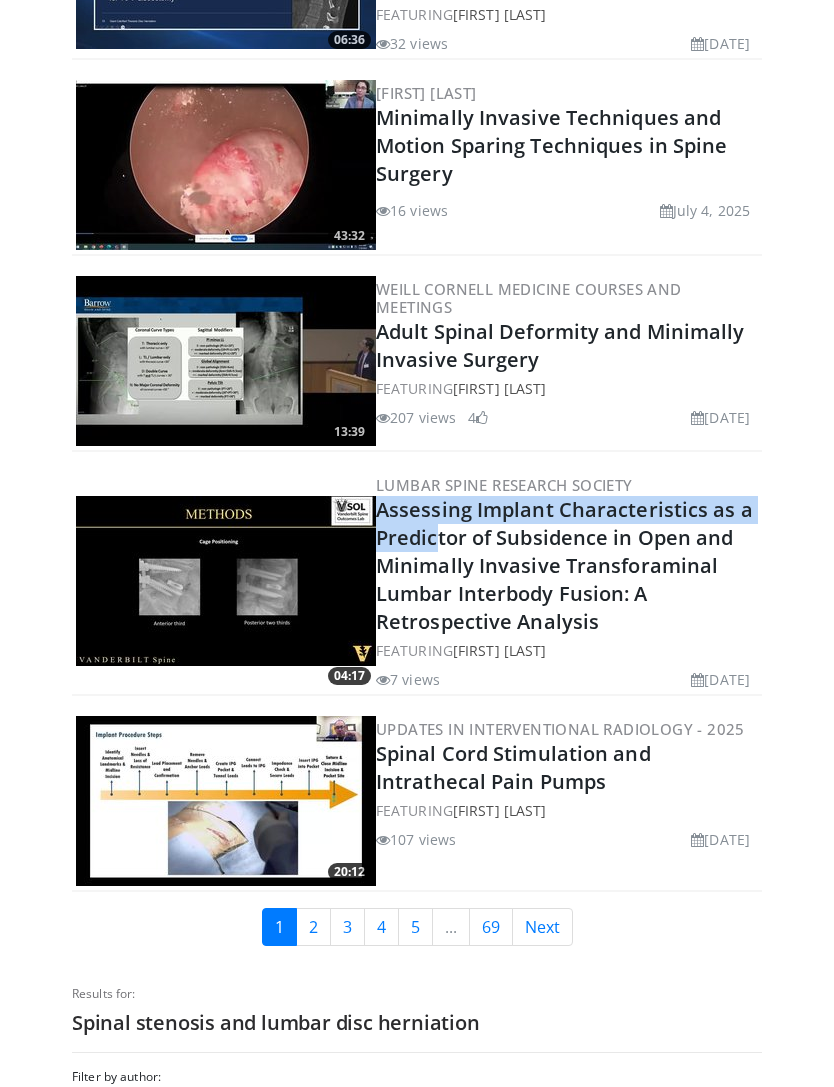 click on "Specialties
Adult & Family Medicine
Allergy, Asthma, Immunology
Anesthesiology
Cardiology
Dental
Dermatology
Endocrinology
Gastroenterology & Hepatology
General Surgery
Hematology & Oncology
Infectious Disease
Nephrology
Neurology
Neurosurgery
Obstetrics & Gynecology
Ophthalmology
Oral Maxillofacial
Orthopaedics
Otolaryngology
Pediatrics
Plastic Surgery
Podiatry
Psychiatry
Pulmonology
Radiation Oncology
Radiology
Rheumatology
Urology" at bounding box center [417, -1483] 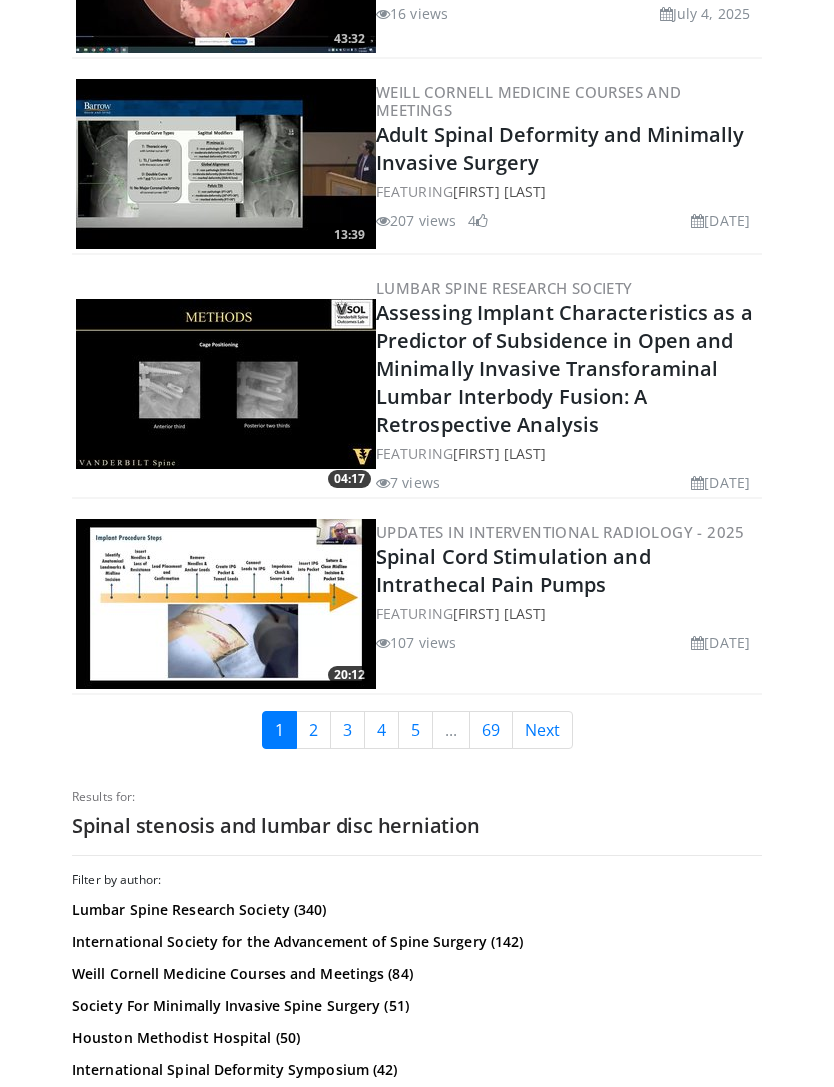 scroll, scrollTop: 4842, scrollLeft: 0, axis: vertical 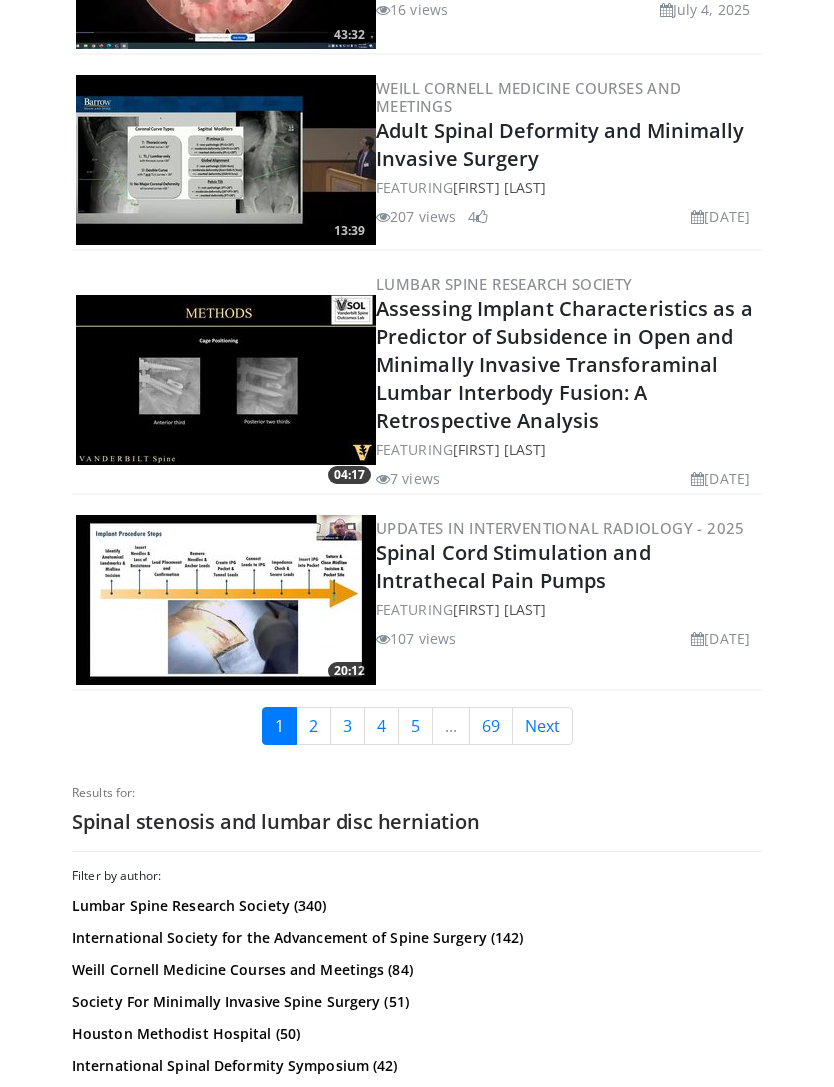 click on "Next" at bounding box center (542, 727) 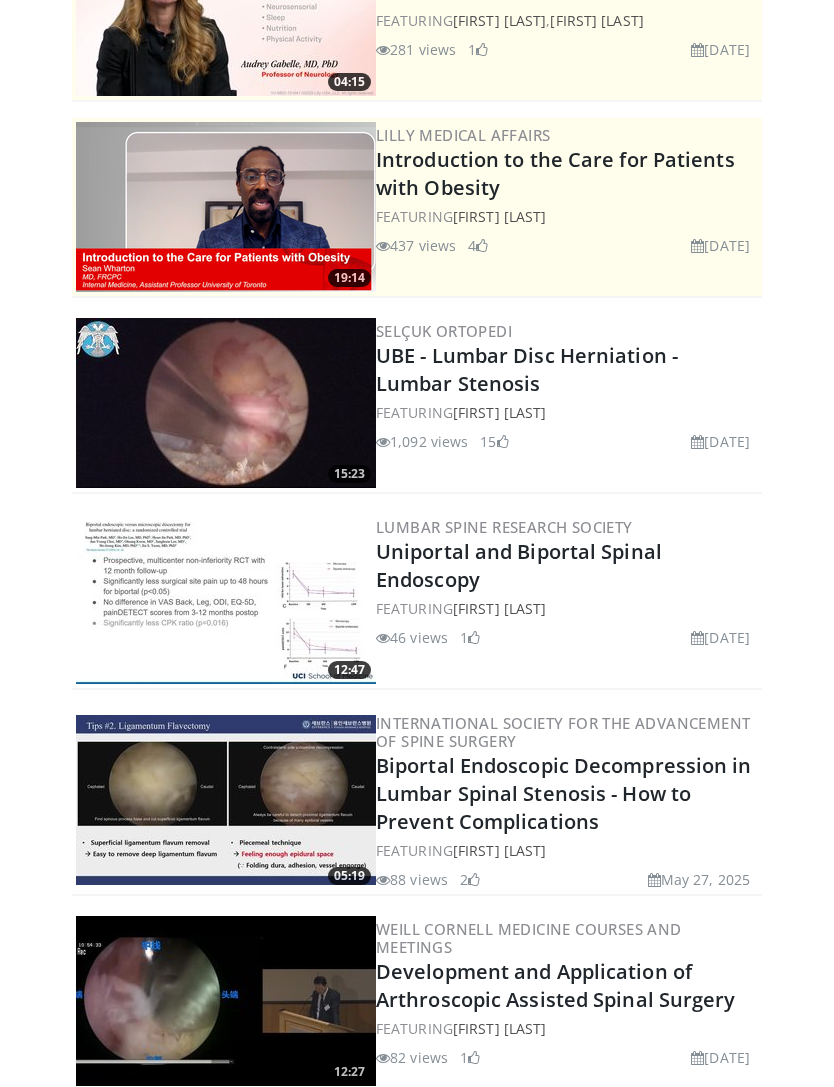 scroll, scrollTop: 271, scrollLeft: 0, axis: vertical 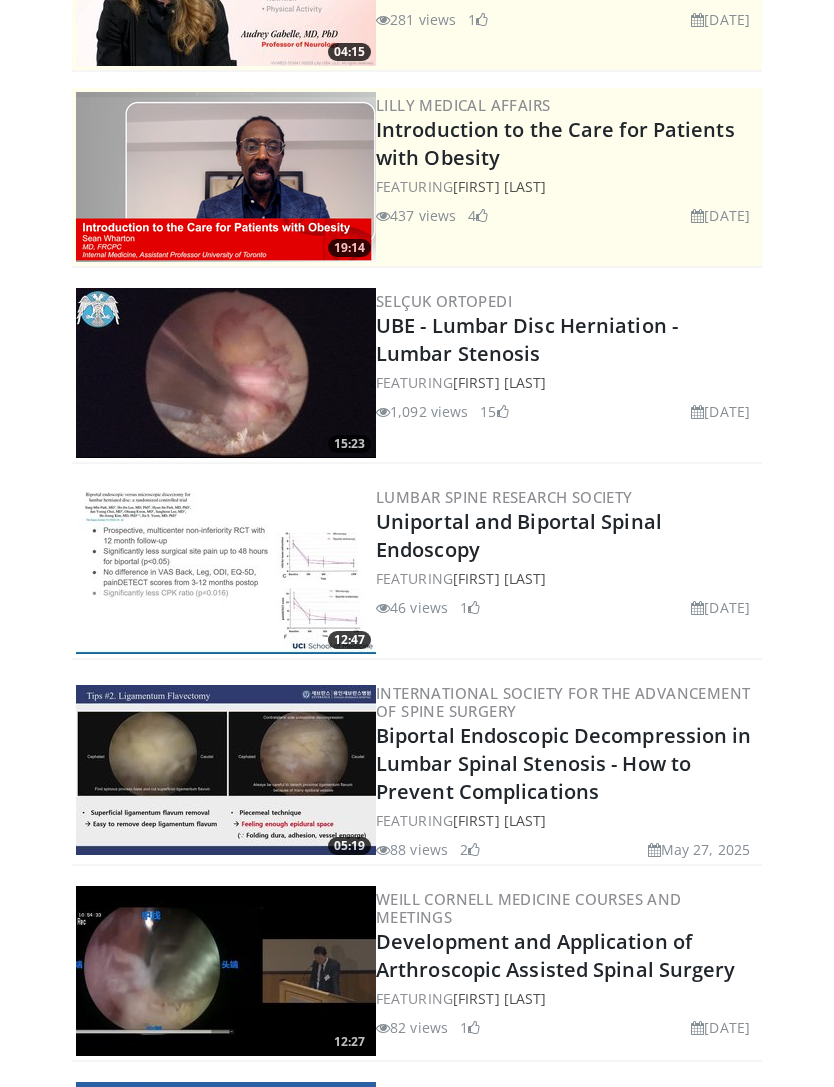 click on "46 views
June 13, 2025
1" at bounding box center [567, 603] 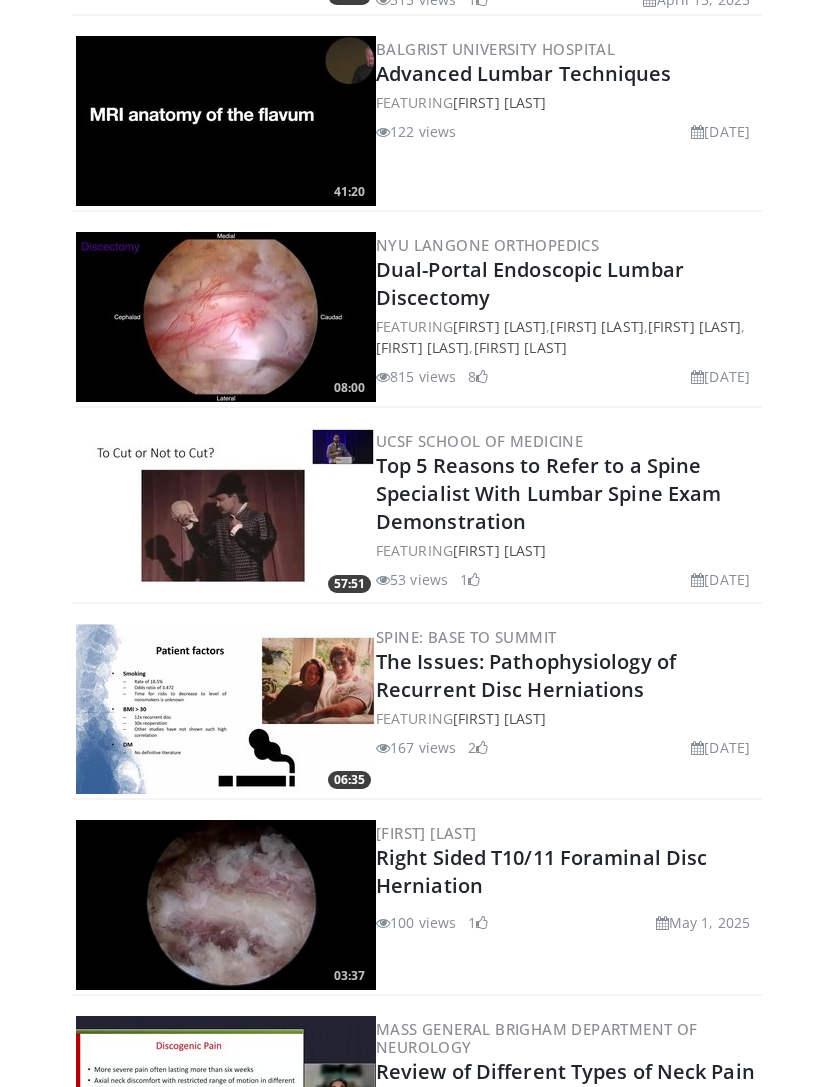 scroll, scrollTop: 1931, scrollLeft: 0, axis: vertical 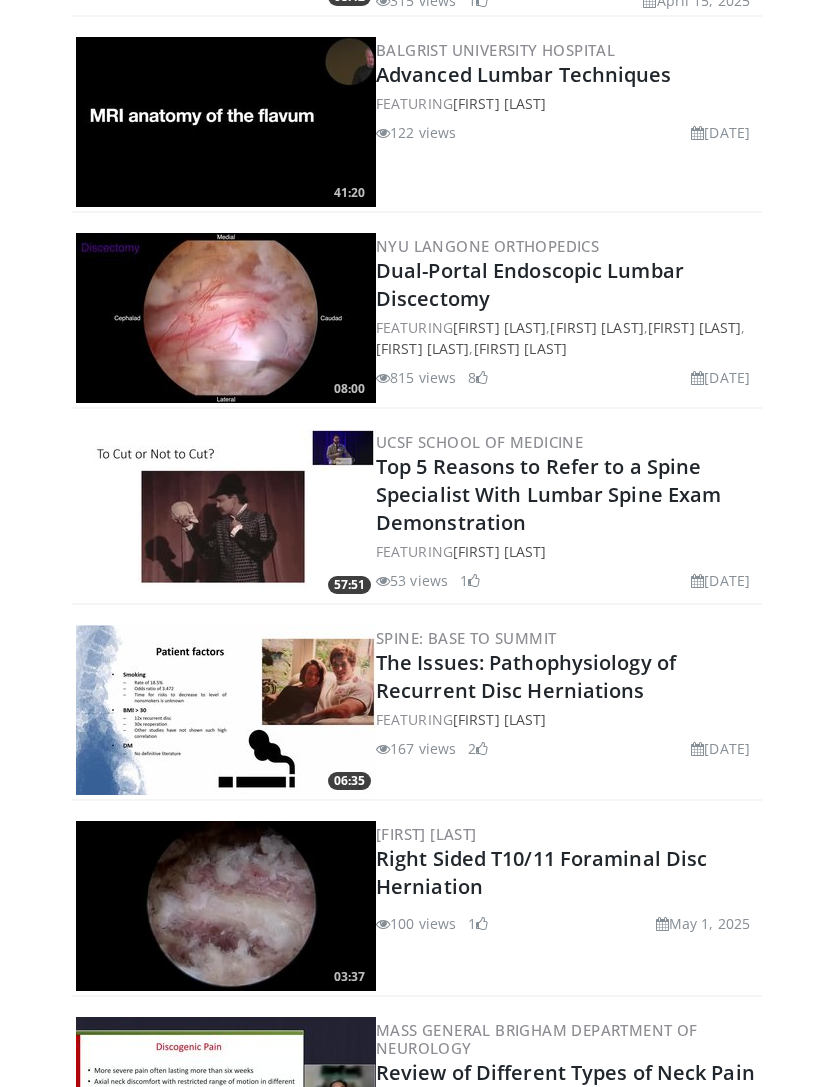 click on "Spine: Base to Summit
The Issues: Pathophysiology of Recurrent Disc Herniations
FEATURING
kate mccarthy
167 views
April 24, 2025
2" at bounding box center (567, 710) 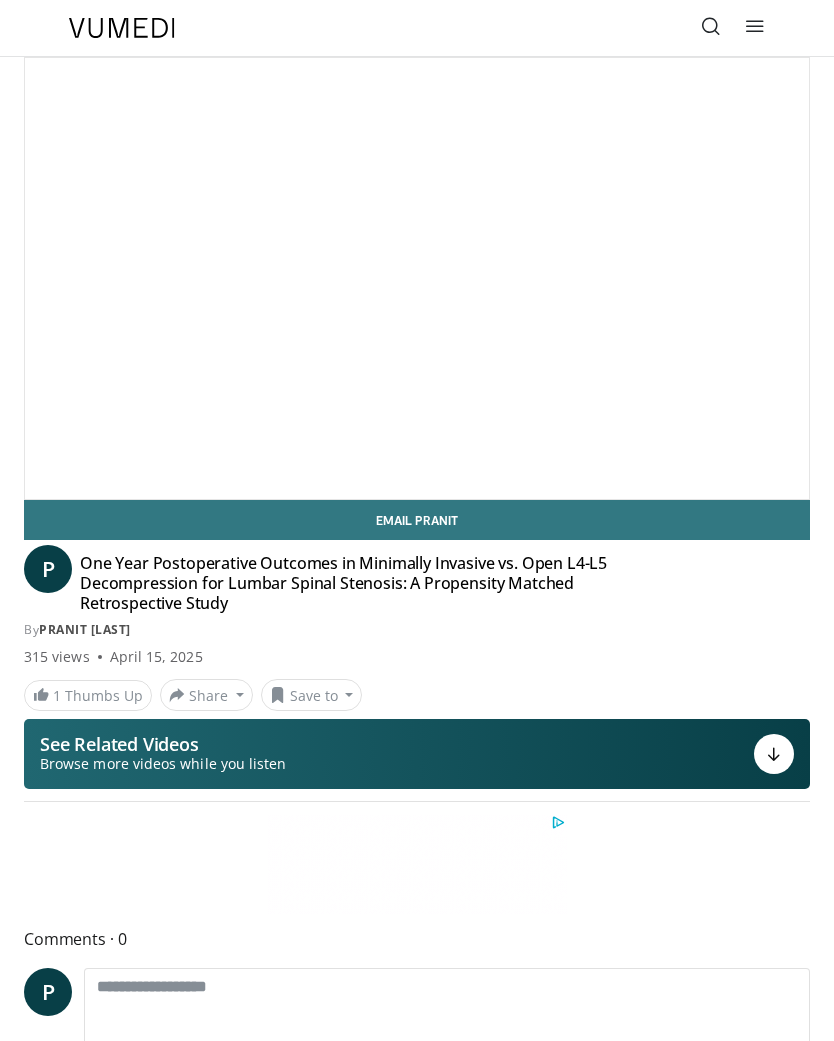 scroll, scrollTop: 0, scrollLeft: 0, axis: both 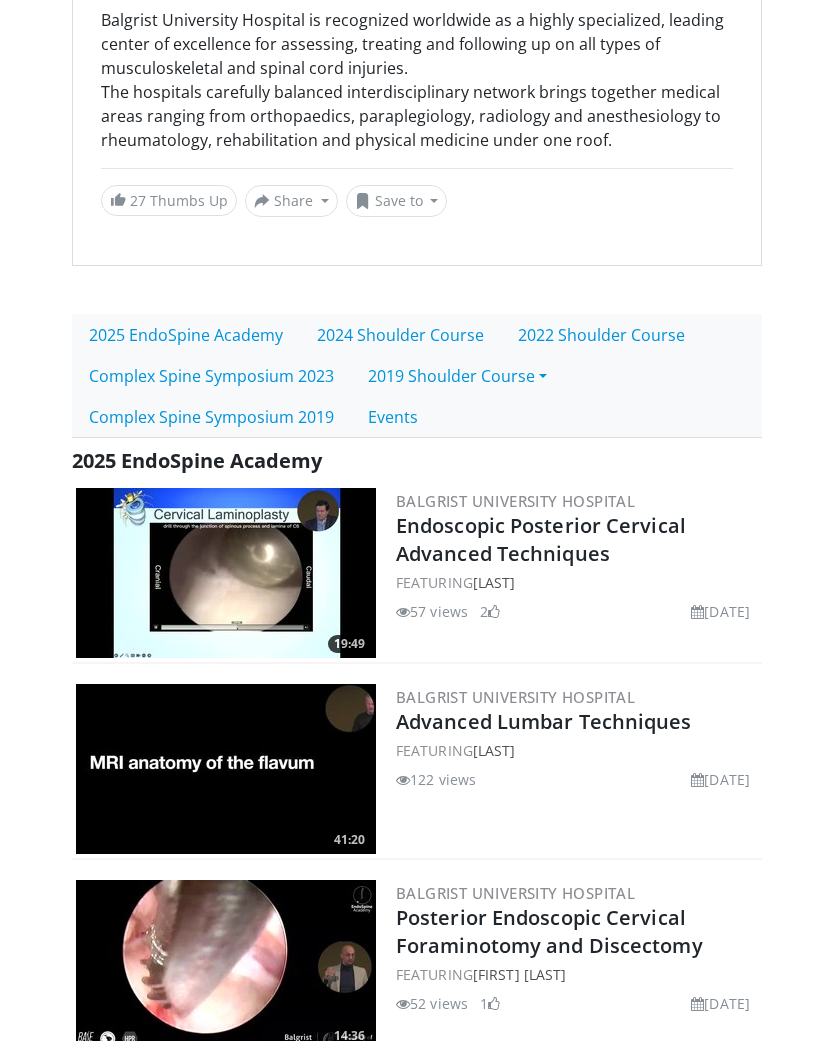 click on "Advanced Lumbar Techniques" at bounding box center [544, 721] 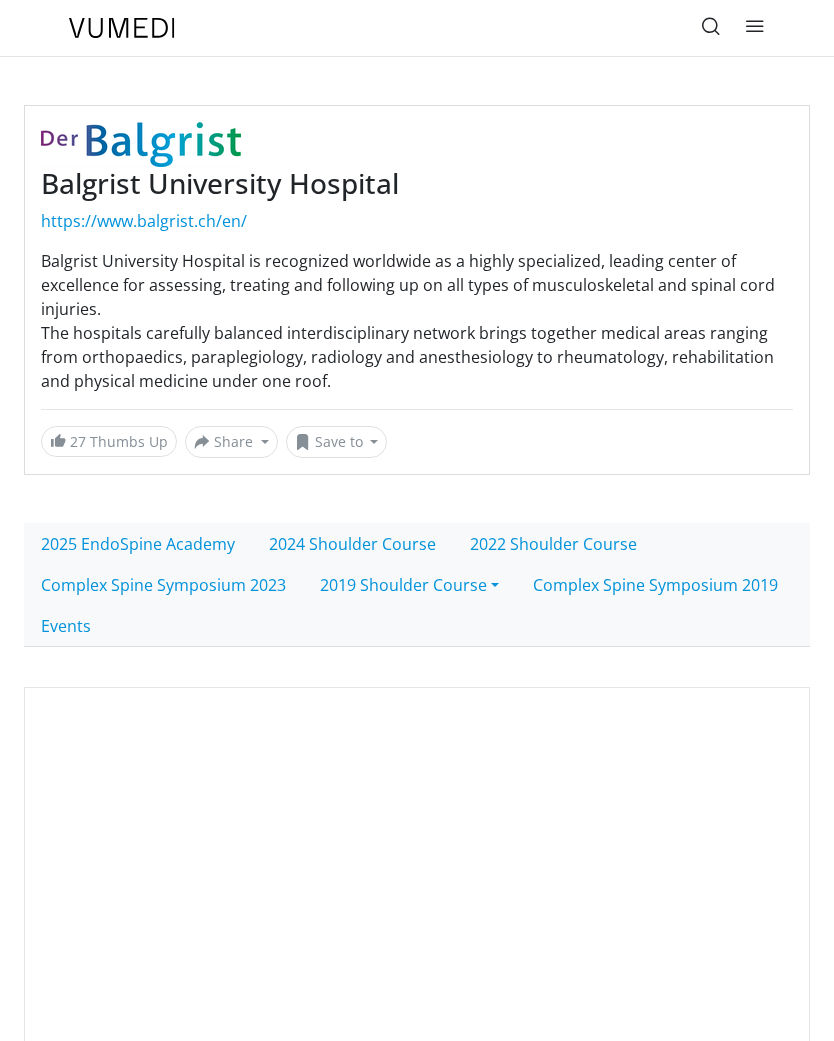 scroll, scrollTop: 0, scrollLeft: 0, axis: both 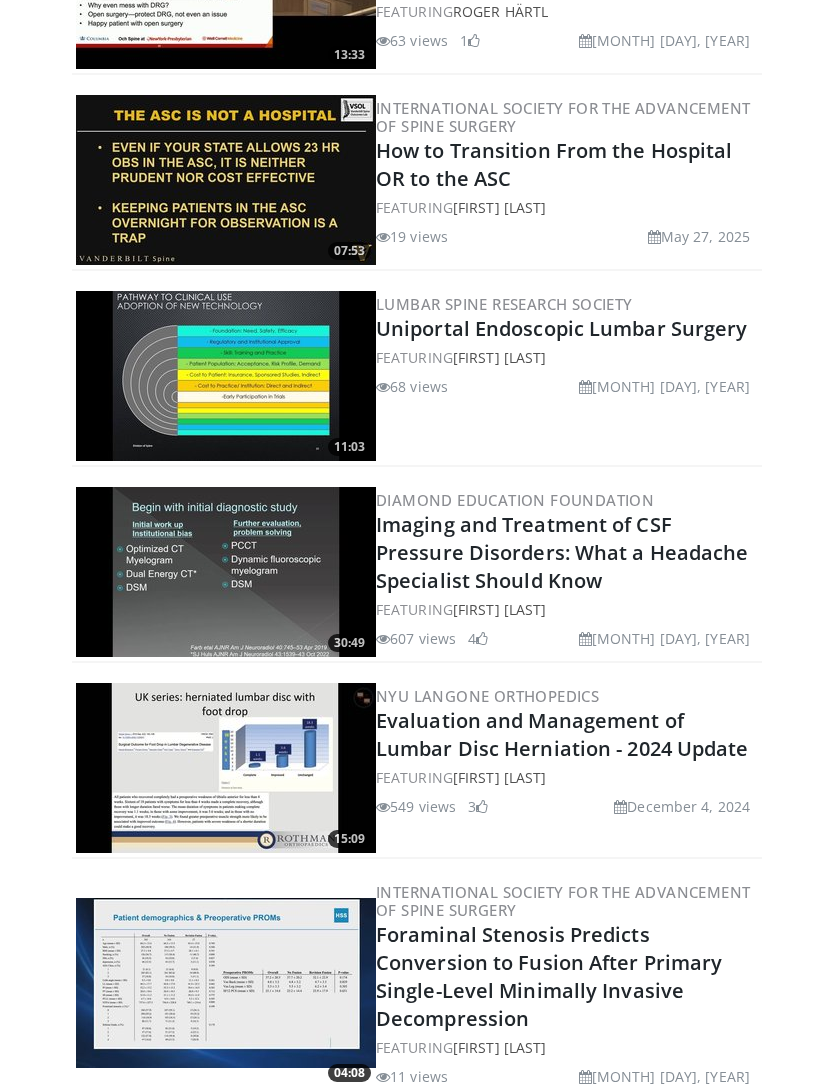 click on "Evaluation and Management of Lumbar Disc Herniation - 2024 Update" at bounding box center (562, 735) 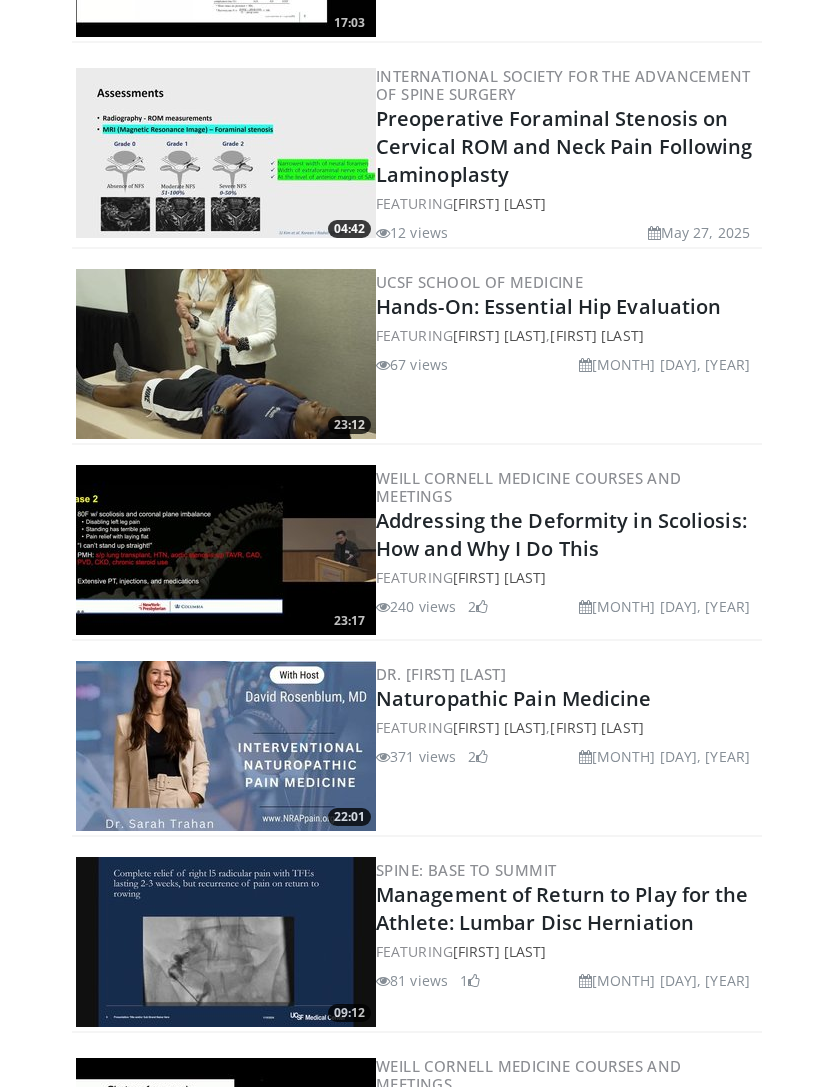 scroll, scrollTop: 2902, scrollLeft: 0, axis: vertical 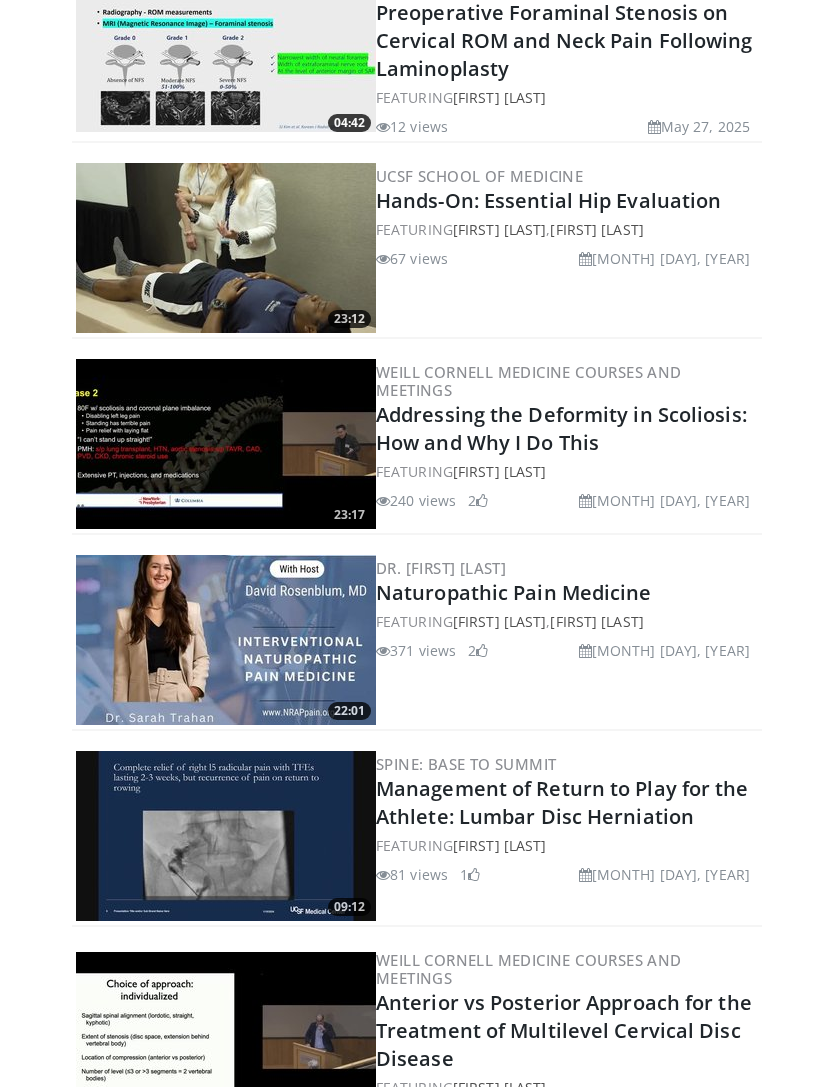 click on "Specialties
Adult & Family Medicine
Allergy, Asthma, Immunology
Anesthesiology
Cardiology
Dental
Dermatology
Endocrinology
Gastroenterology & Hepatology
General Surgery
Hematology & Oncology
Infectious Disease
Nephrology
Neurology
Neurosurgery
Obstetrics & Gynecology
Ophthalmology
Oral Maxillofacial
Orthopaedics
Otolaryngology
Pediatrics
Plastic Surgery
Podiatry
Psychiatry
Pulmonology
Radiation Oncology
Radiology
Rheumatology
Urology" at bounding box center [417, 310] 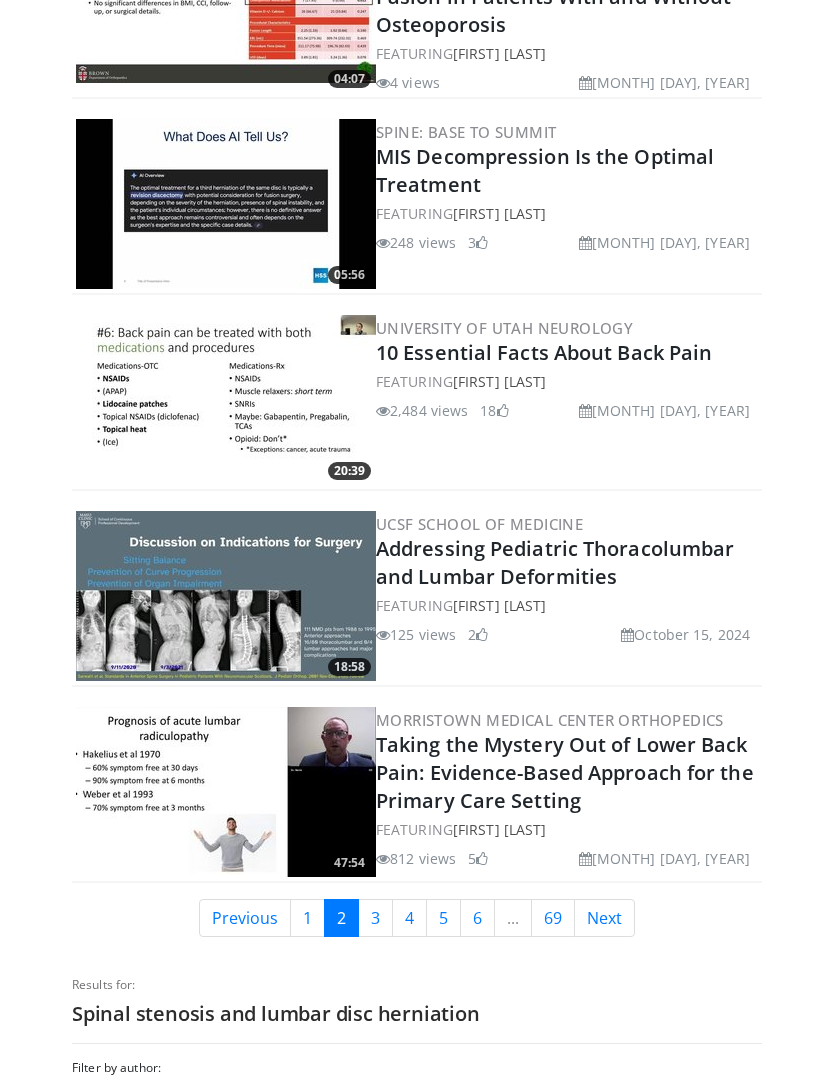 scroll, scrollTop: 4787, scrollLeft: 0, axis: vertical 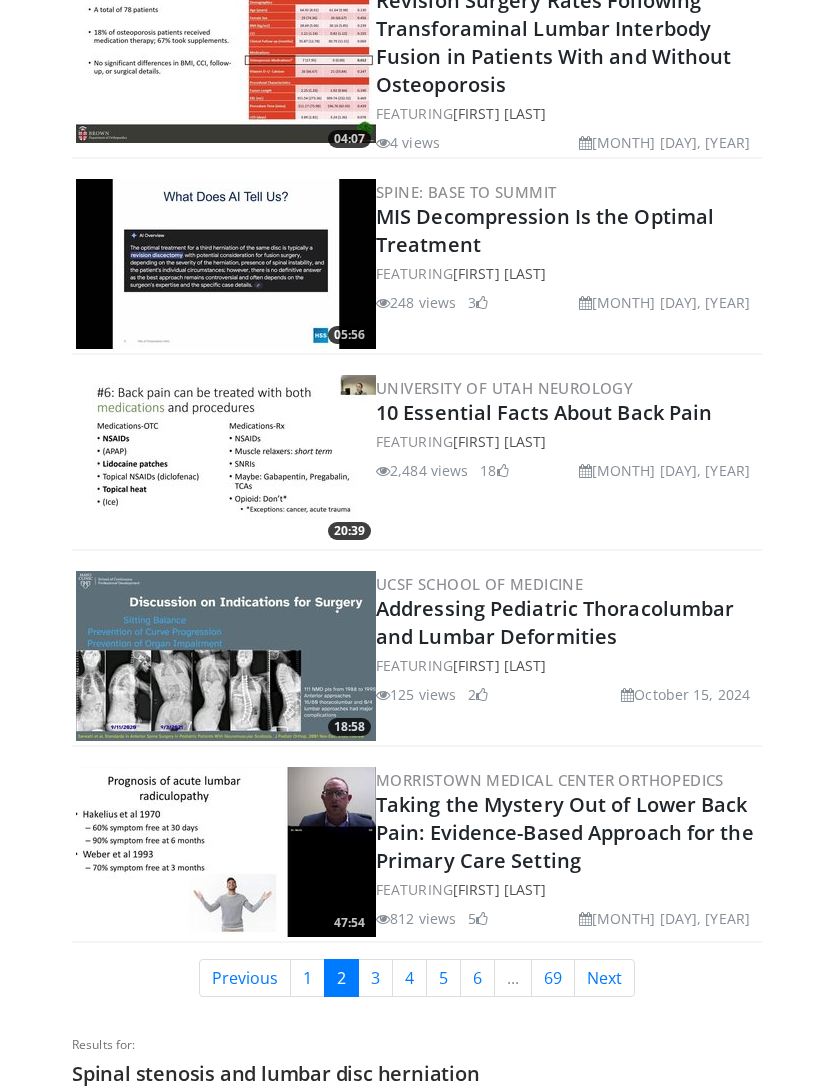 click on "10:51
Amgen Endocrinology
Postmenopausal Osteoporosis Guidelines Offer New Criteria for Stratifying Patients According to Fracture Risk
FEATURING
Michael R. Mcclung
,
Susan V. Bukata
1,164 views
April 21, 2025
2
25:49
Lilly Medical Affairs
The Role of Obesity Care in Your Daily Practice
FEATURING
Deborah Bade Horn
1" at bounding box center [417, -1762] 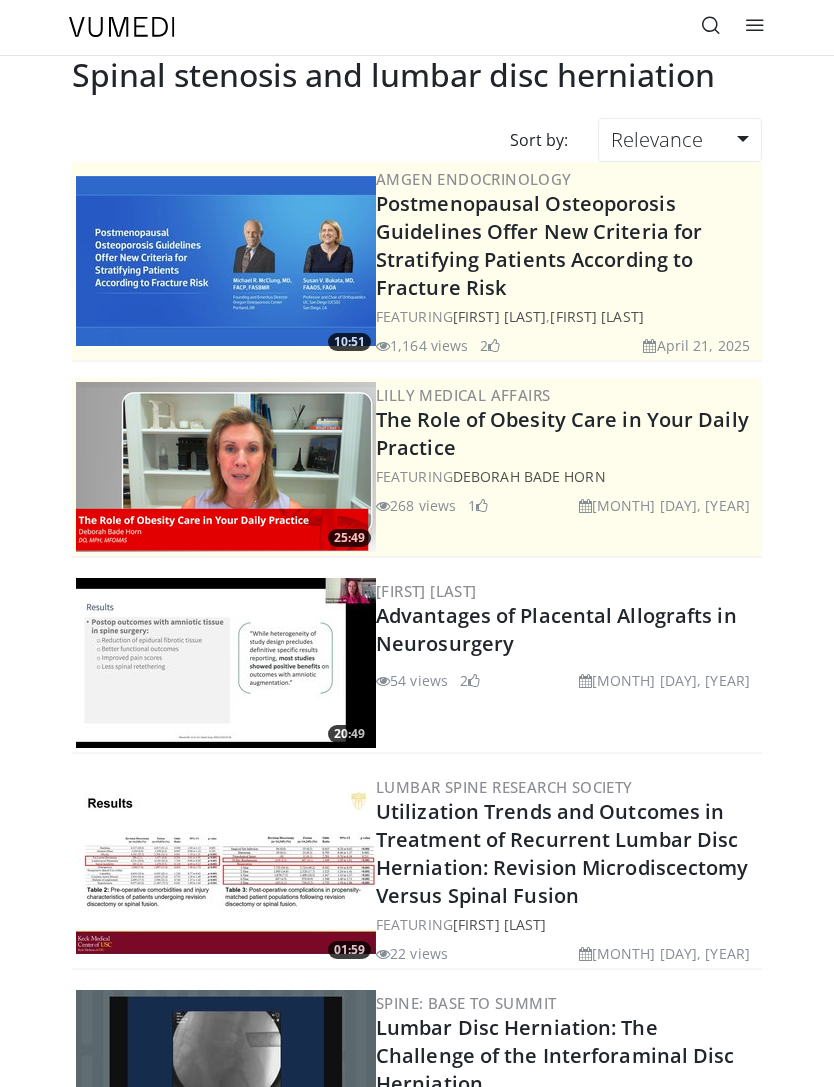 scroll, scrollTop: 0, scrollLeft: 0, axis: both 